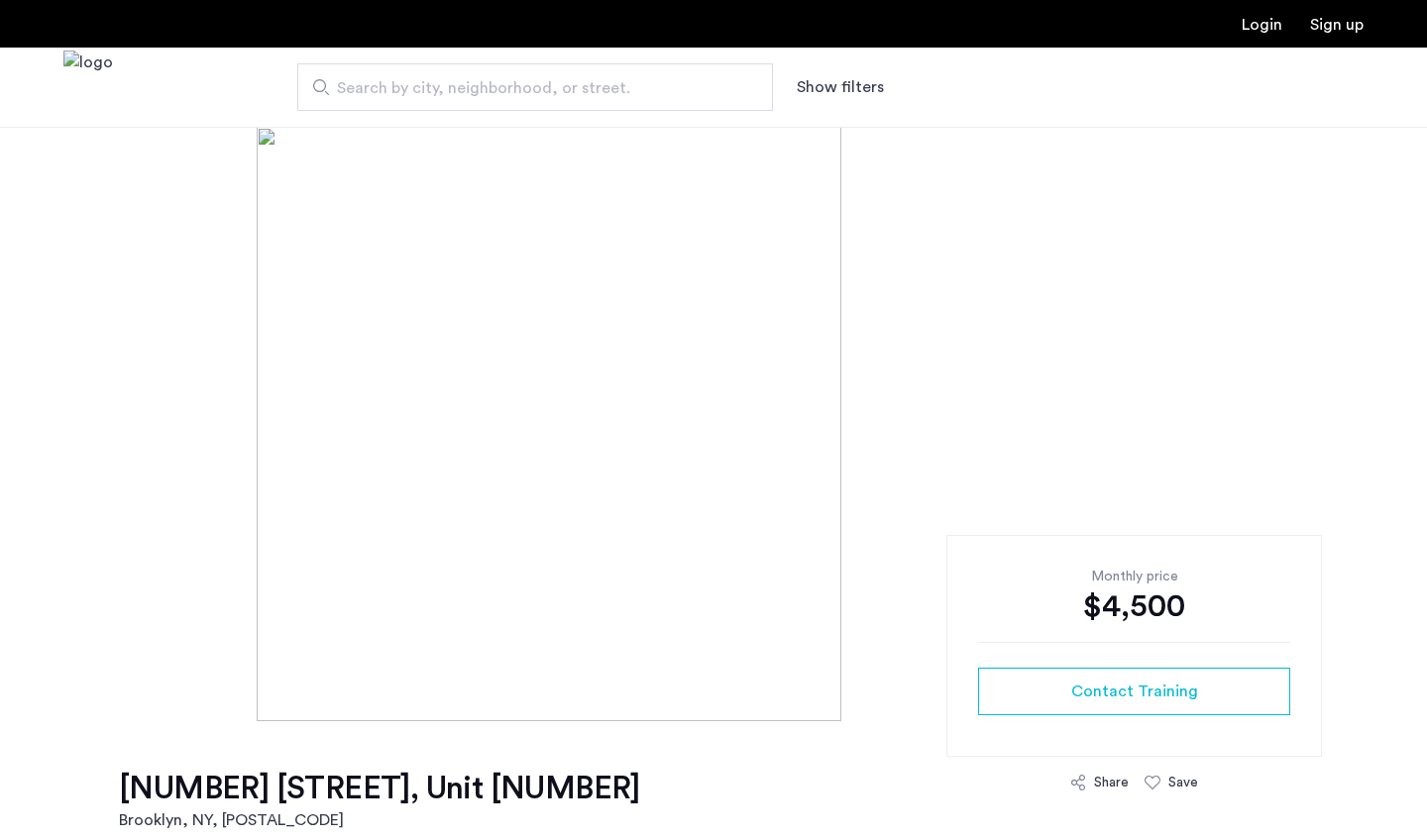 scroll, scrollTop: 0, scrollLeft: 0, axis: both 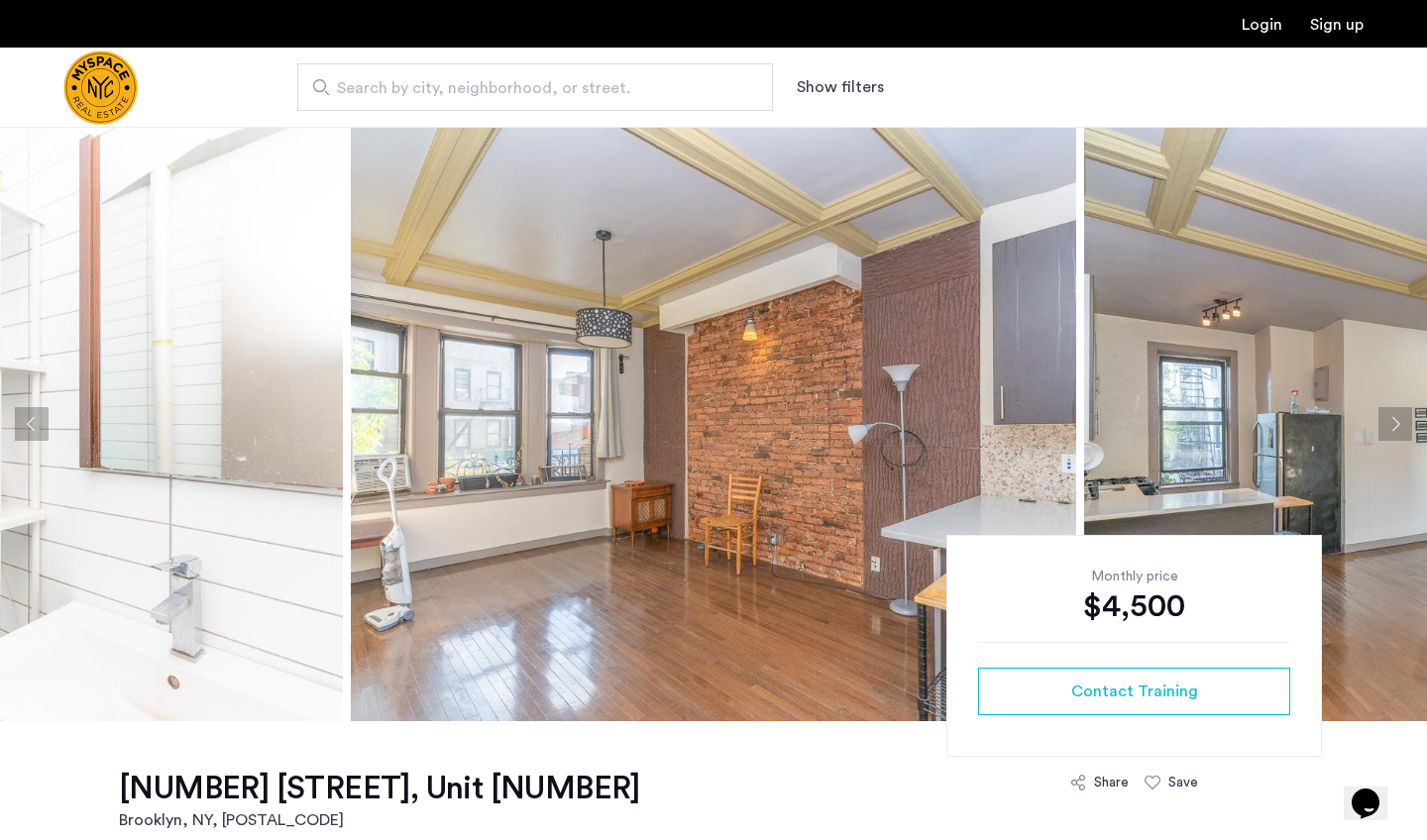 click at bounding box center [100, 87] 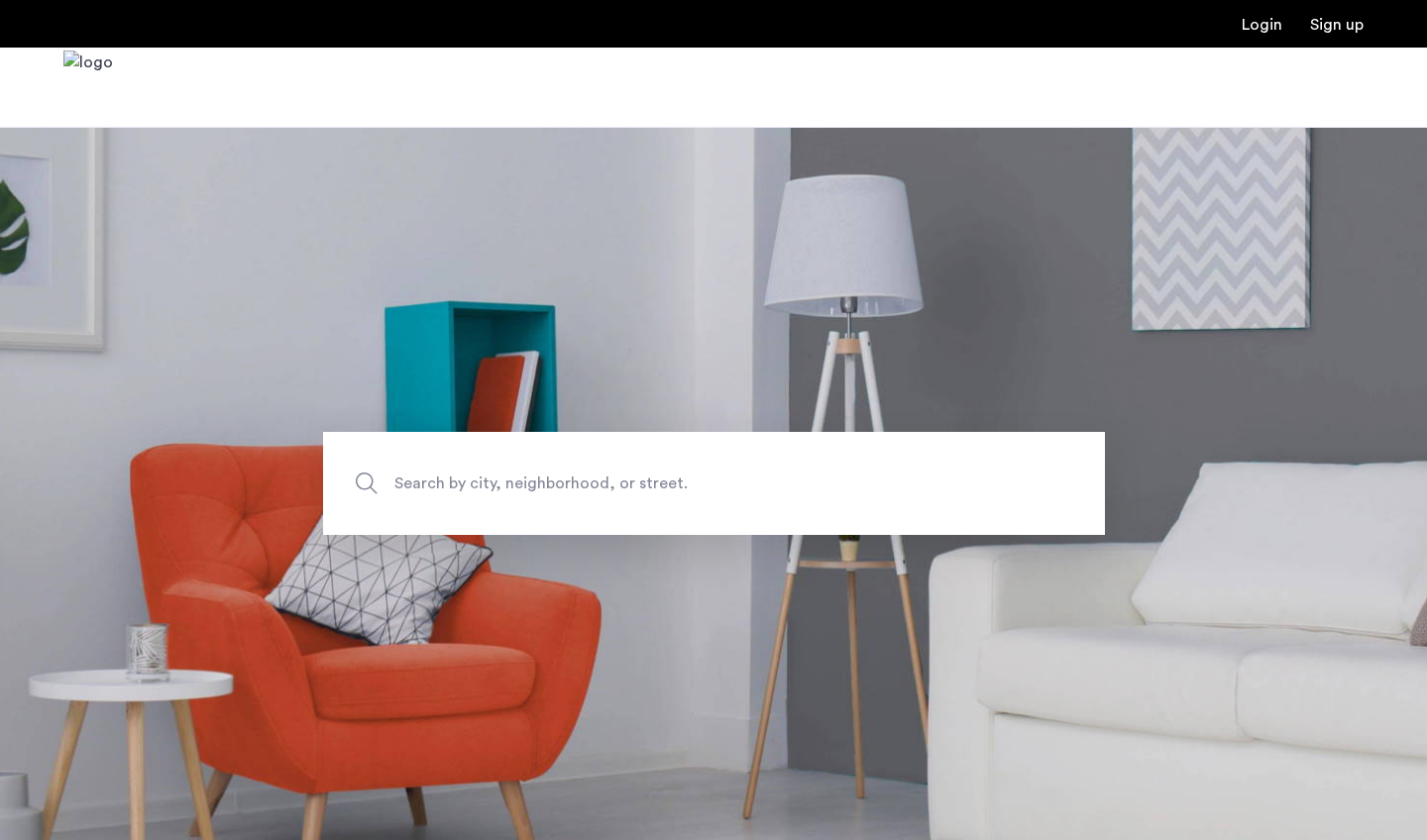 scroll, scrollTop: 0, scrollLeft: 0, axis: both 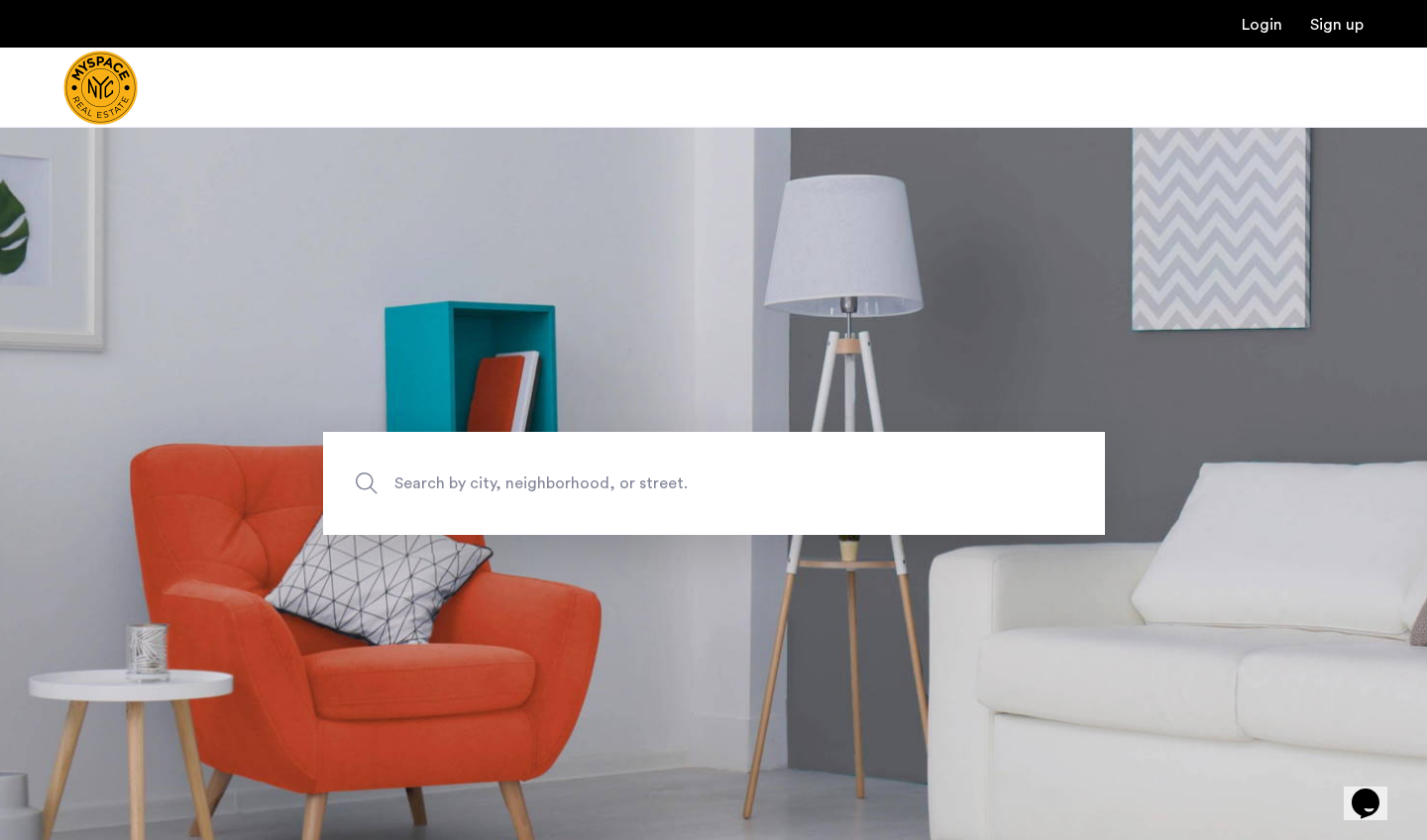 click on "Search by city, neighborhood, or street." 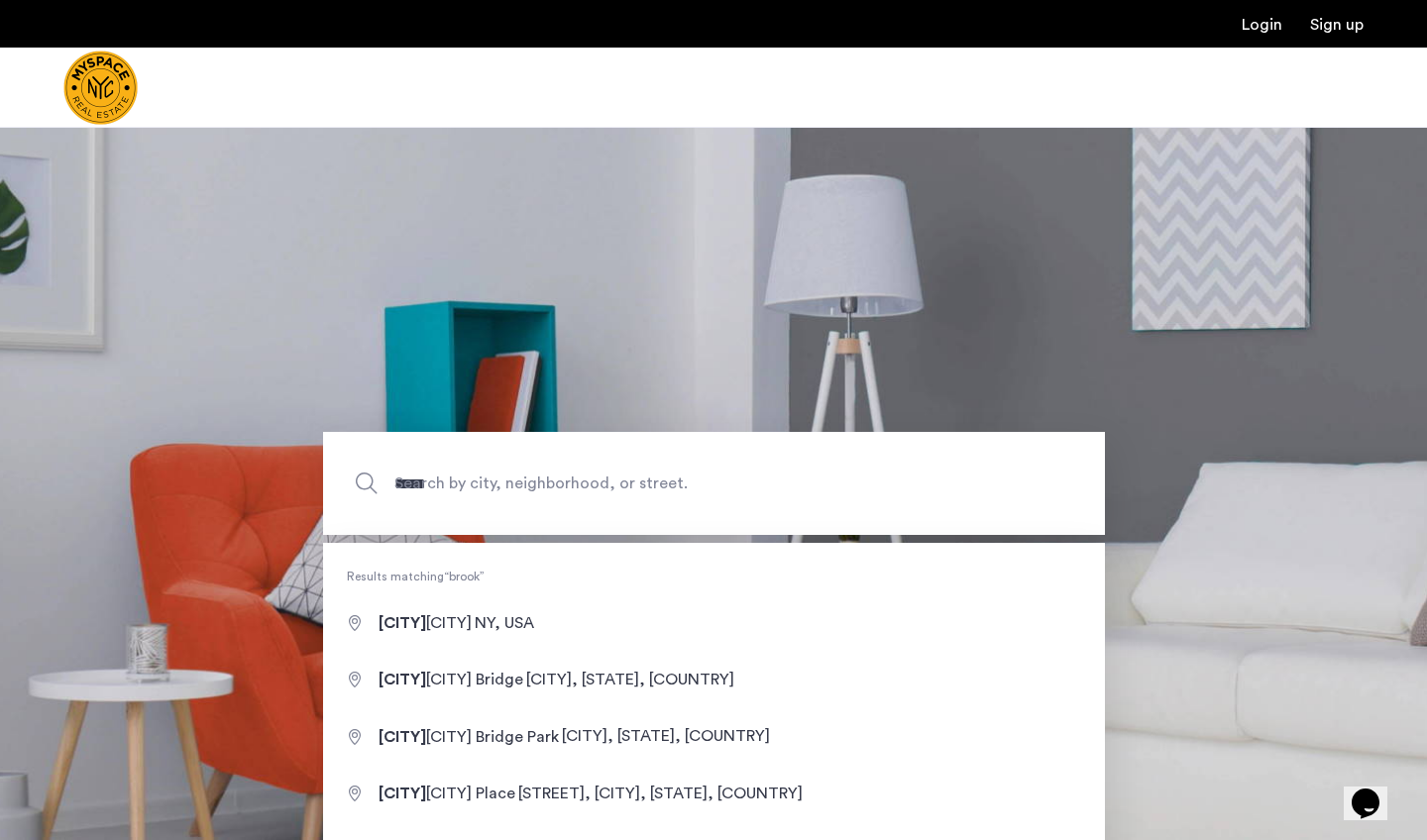 type on "**********" 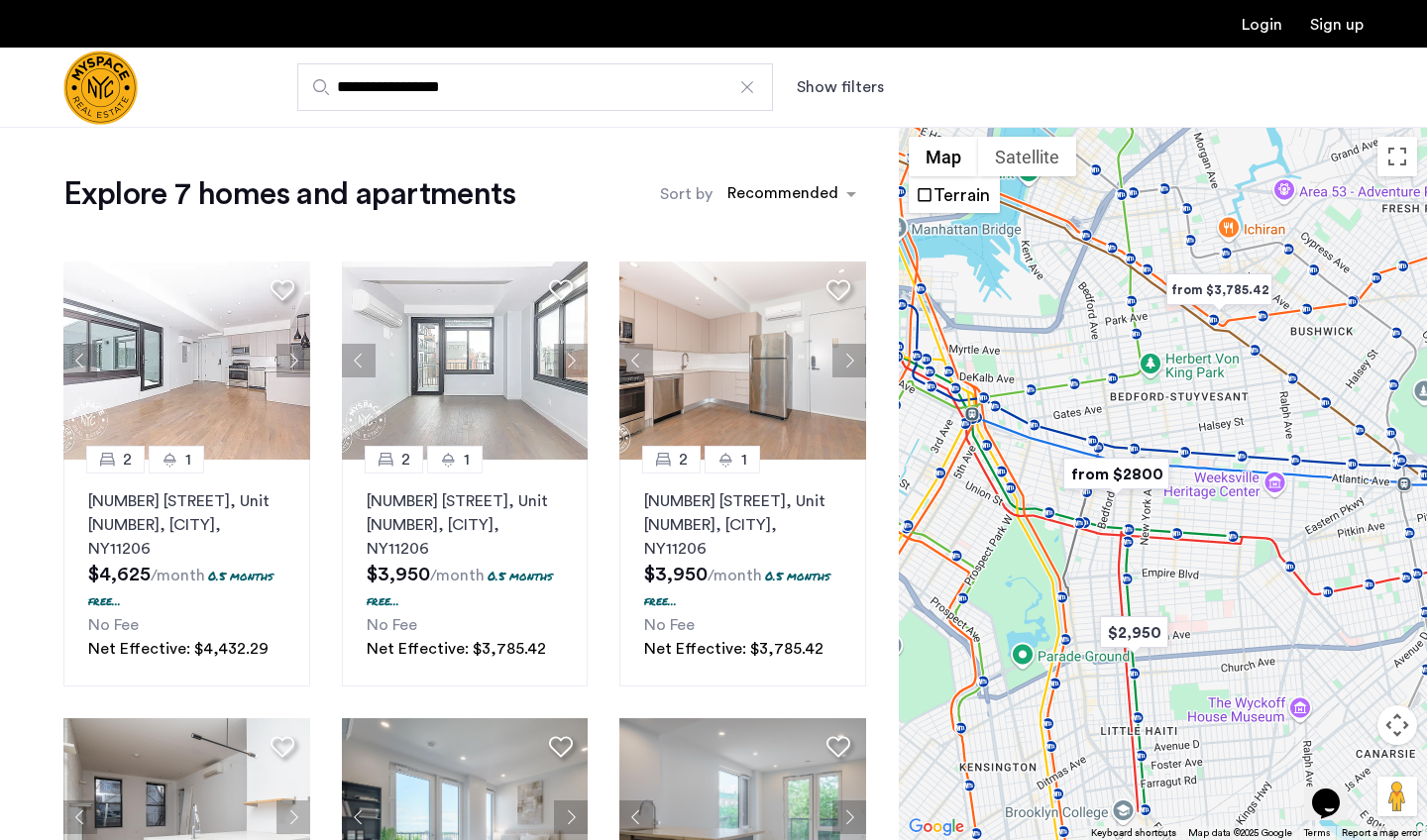 click on "**********" at bounding box center (811, 87) 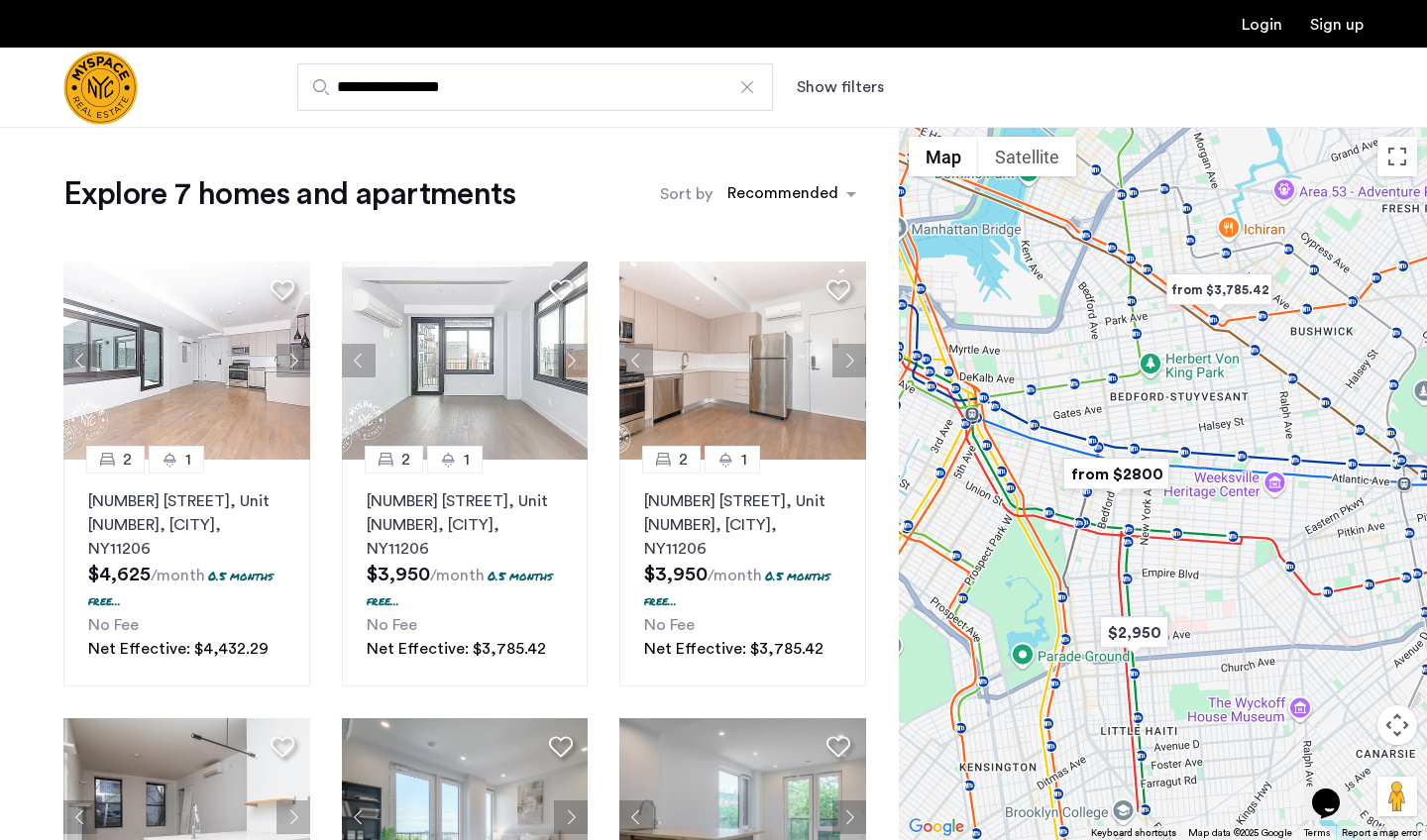 click on "Show filters" at bounding box center (840, 87) 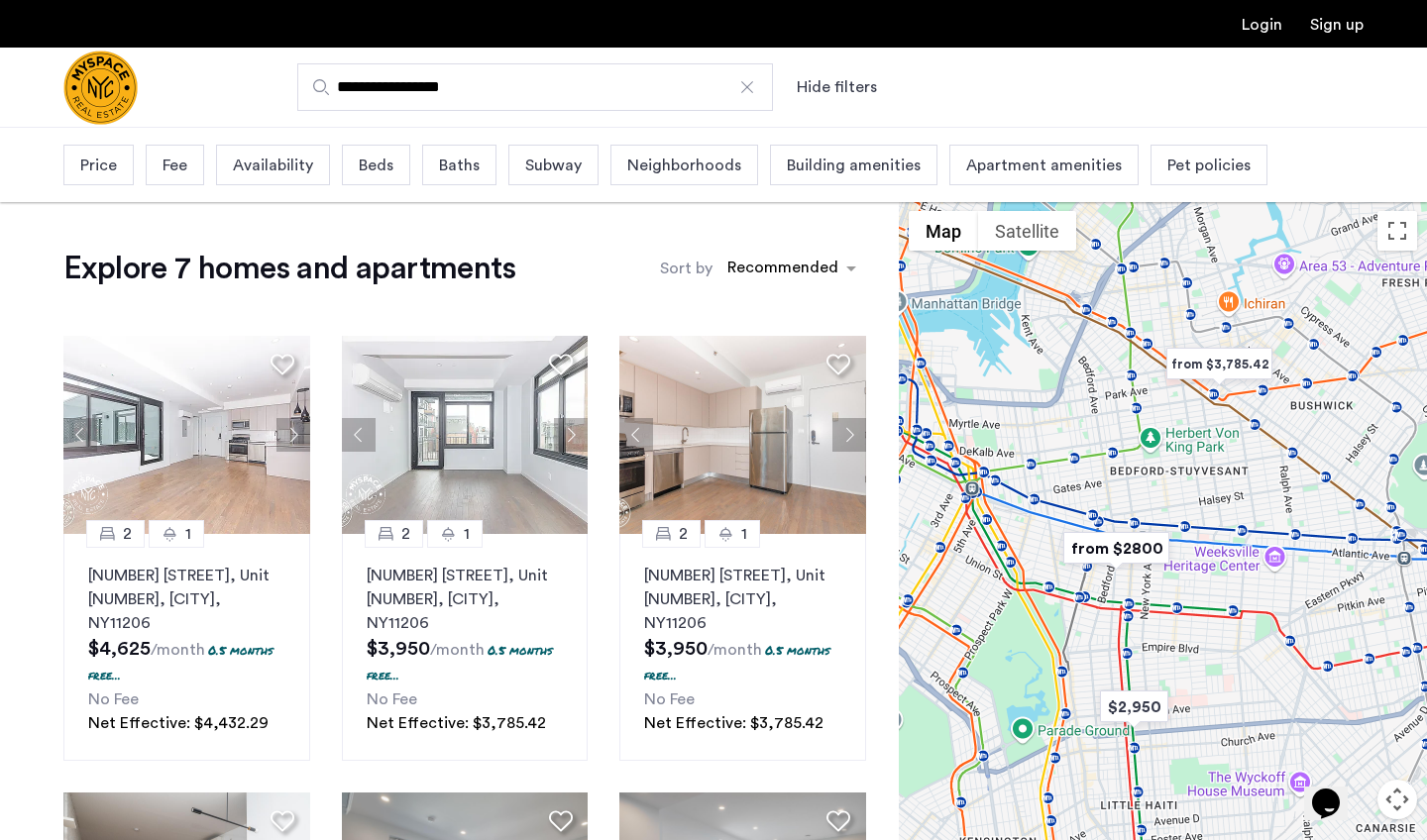 click on "Price" at bounding box center [98, 164] 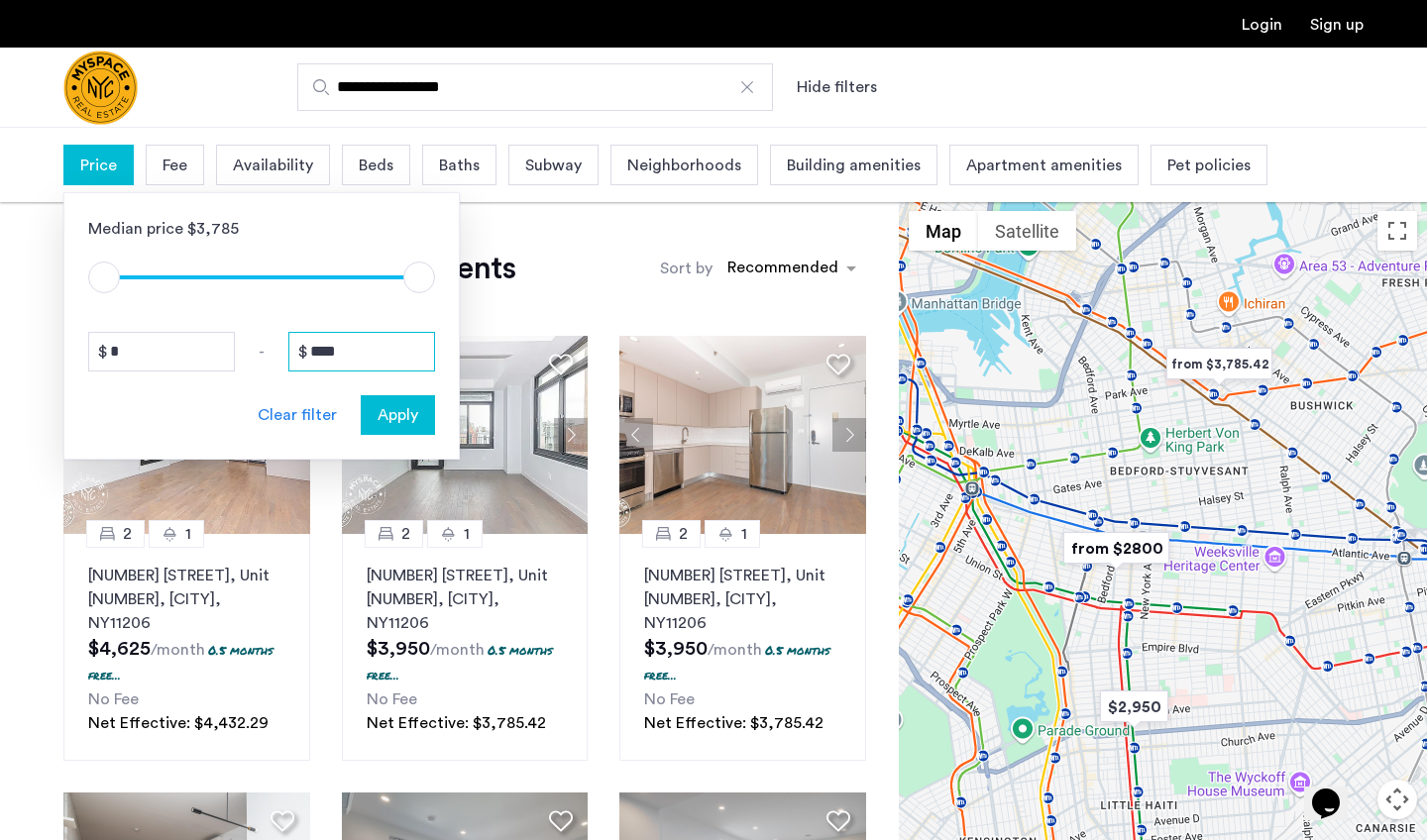 click on "****" at bounding box center [362, 352] 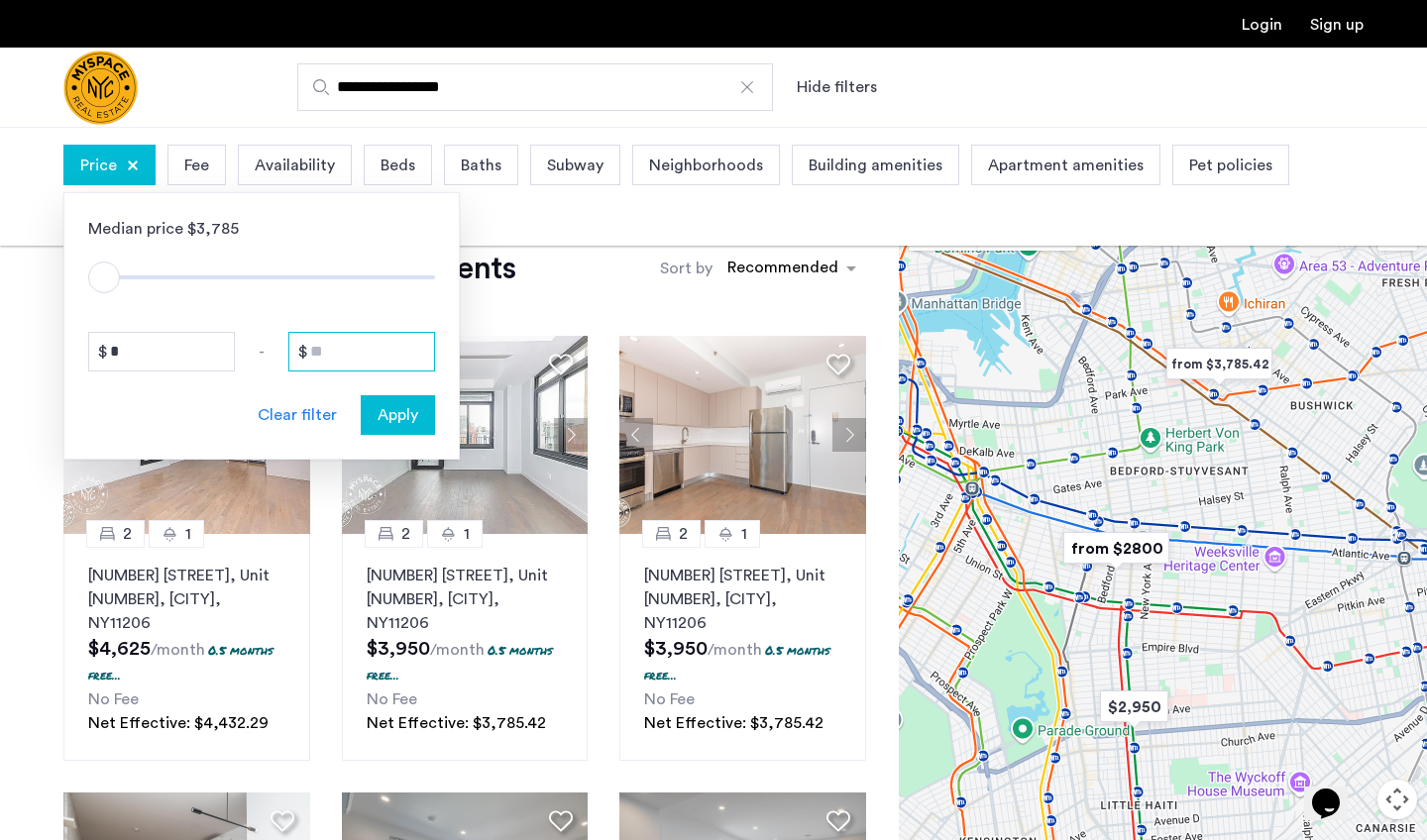 type on "*" 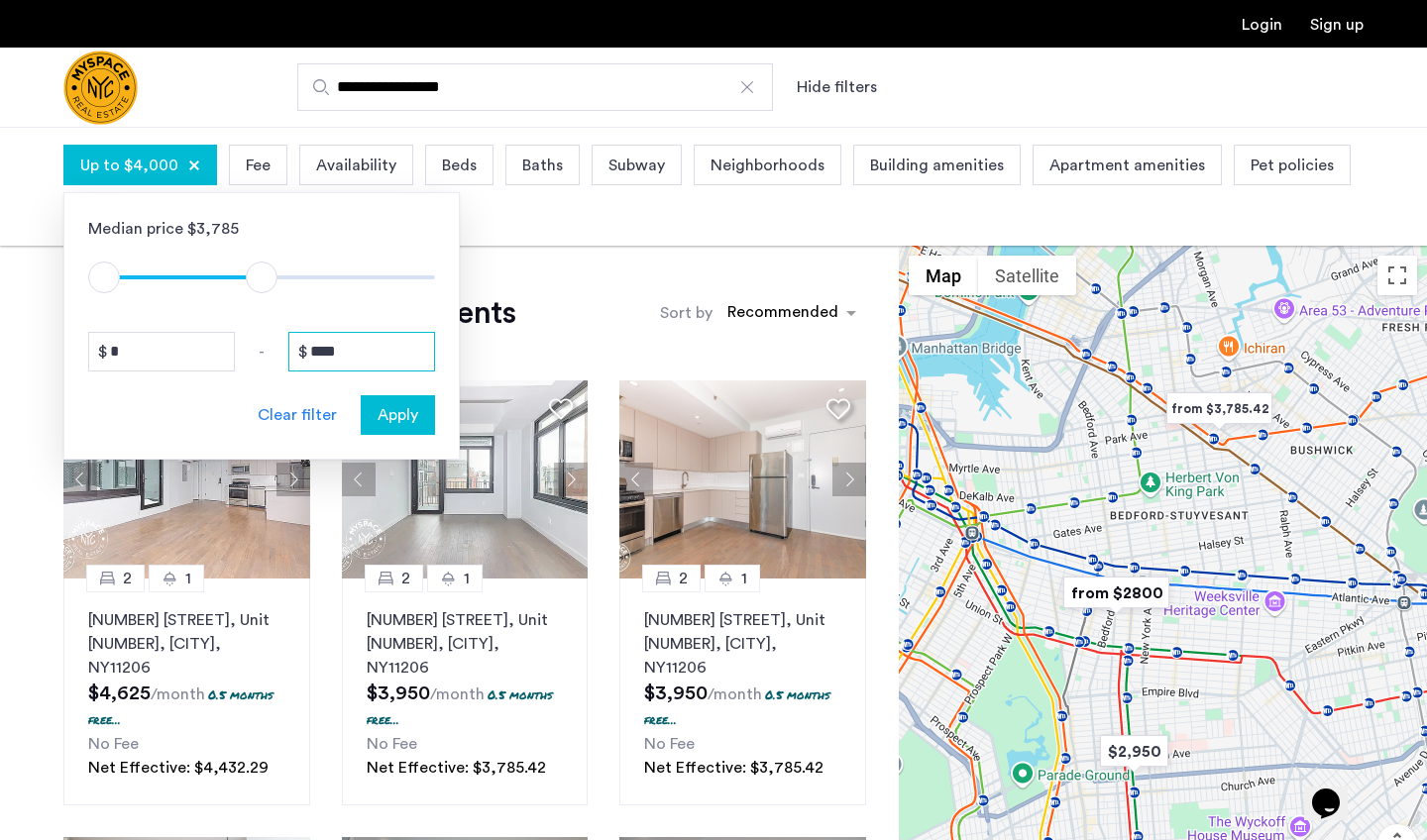 type on "****" 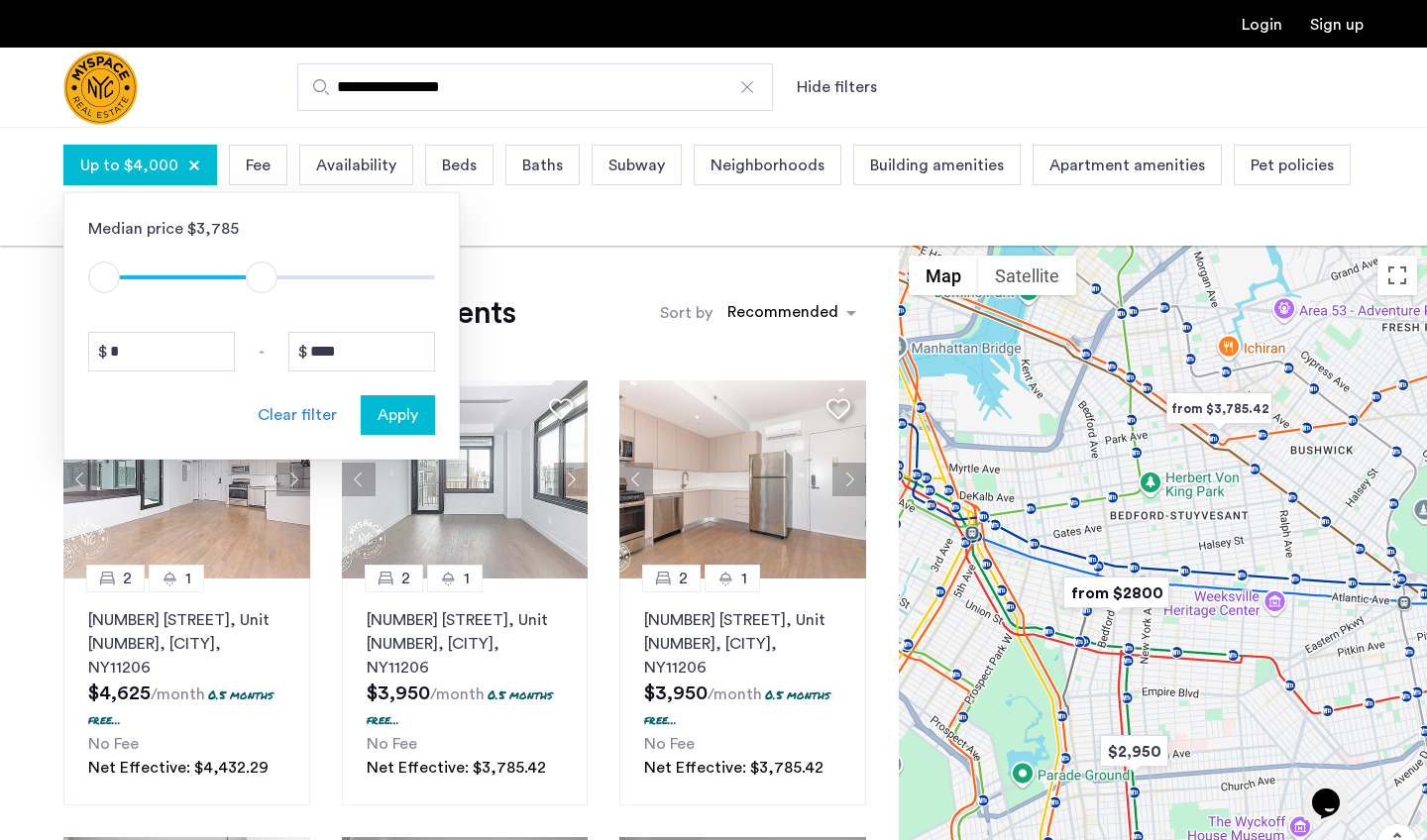 click on "Apply" at bounding box center [397, 415] 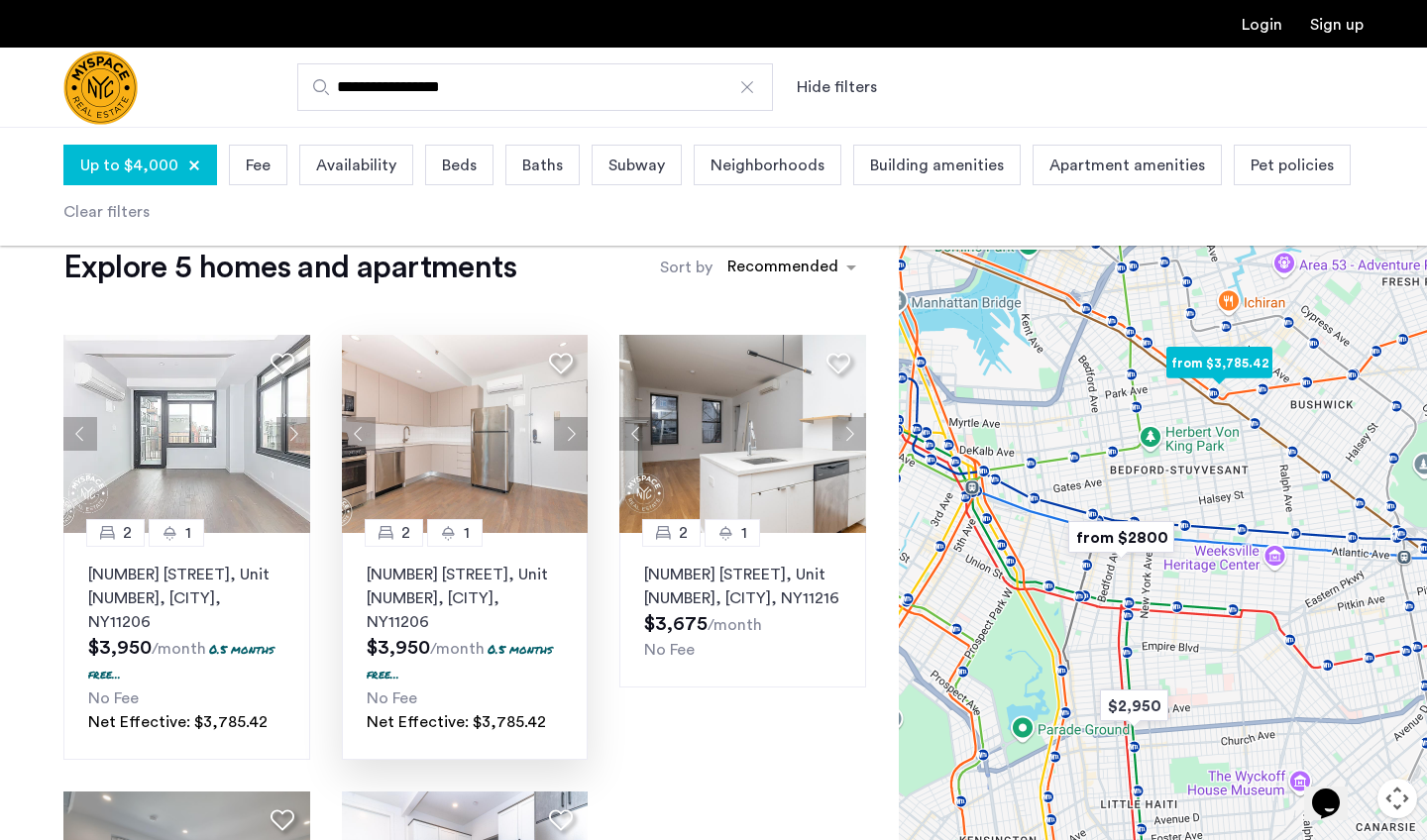 scroll, scrollTop: 35, scrollLeft: 0, axis: vertical 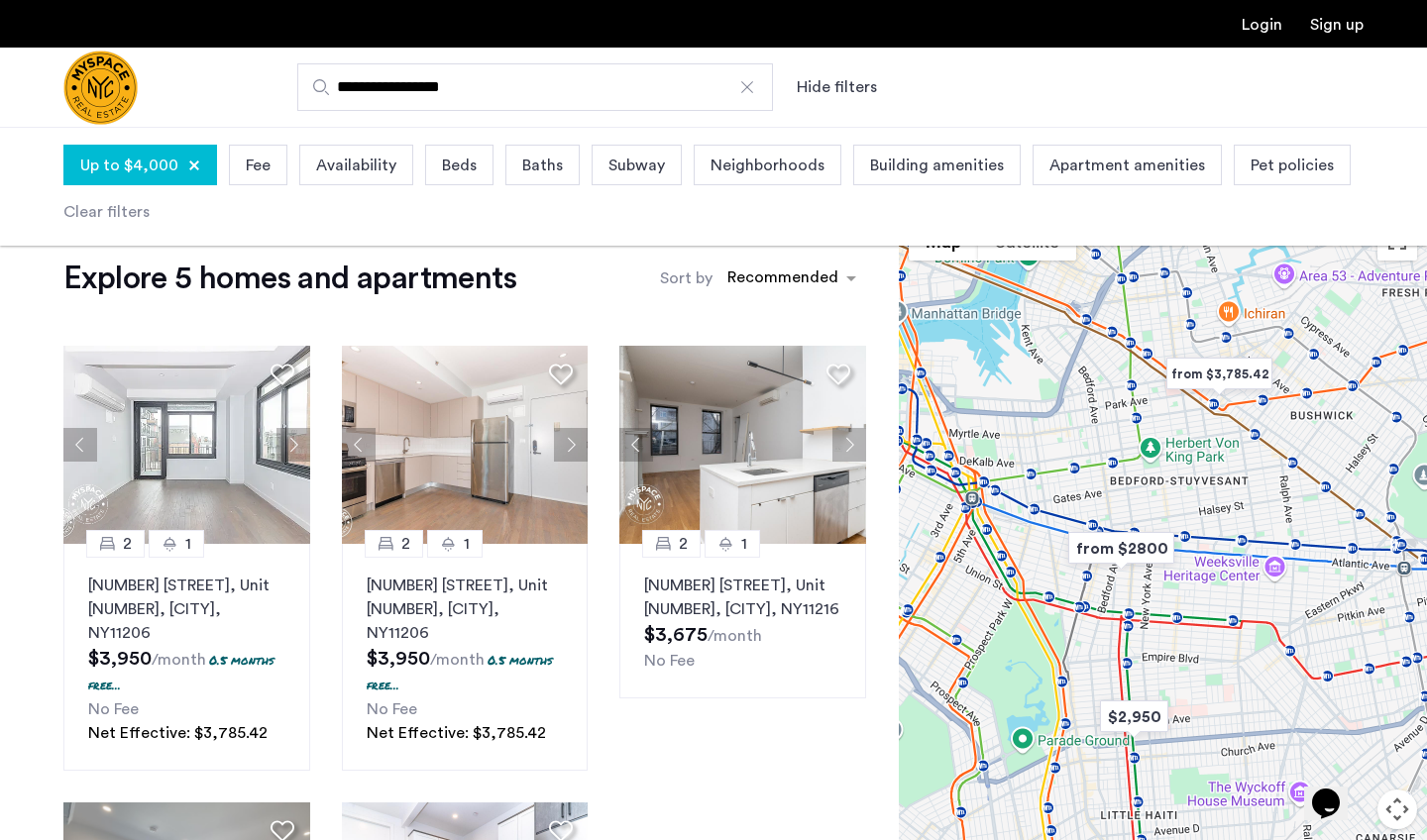 click at bounding box center (1121, 548) 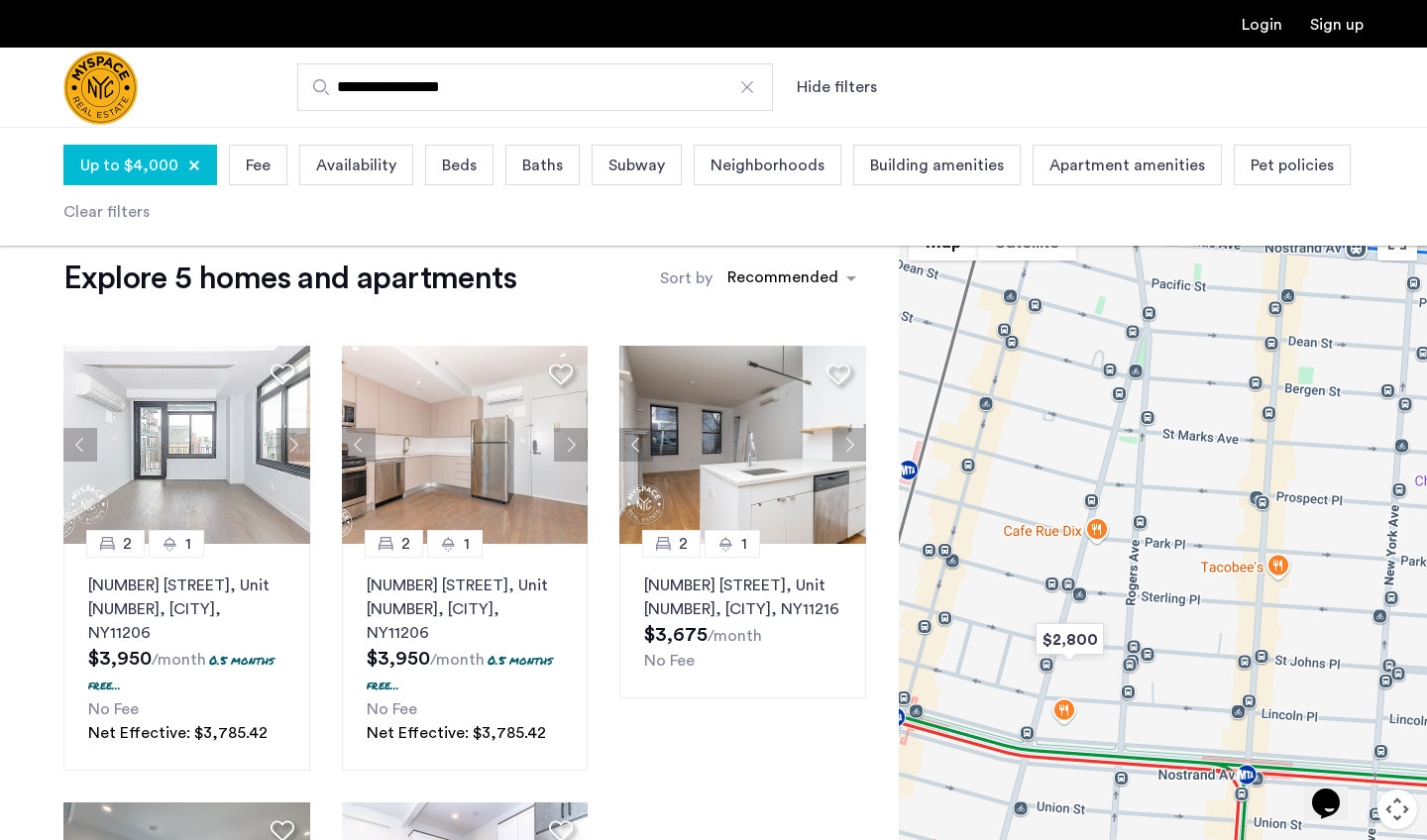drag, startPoint x: 1120, startPoint y: 685, endPoint x: 1149, endPoint y: 539, distance: 148.85228 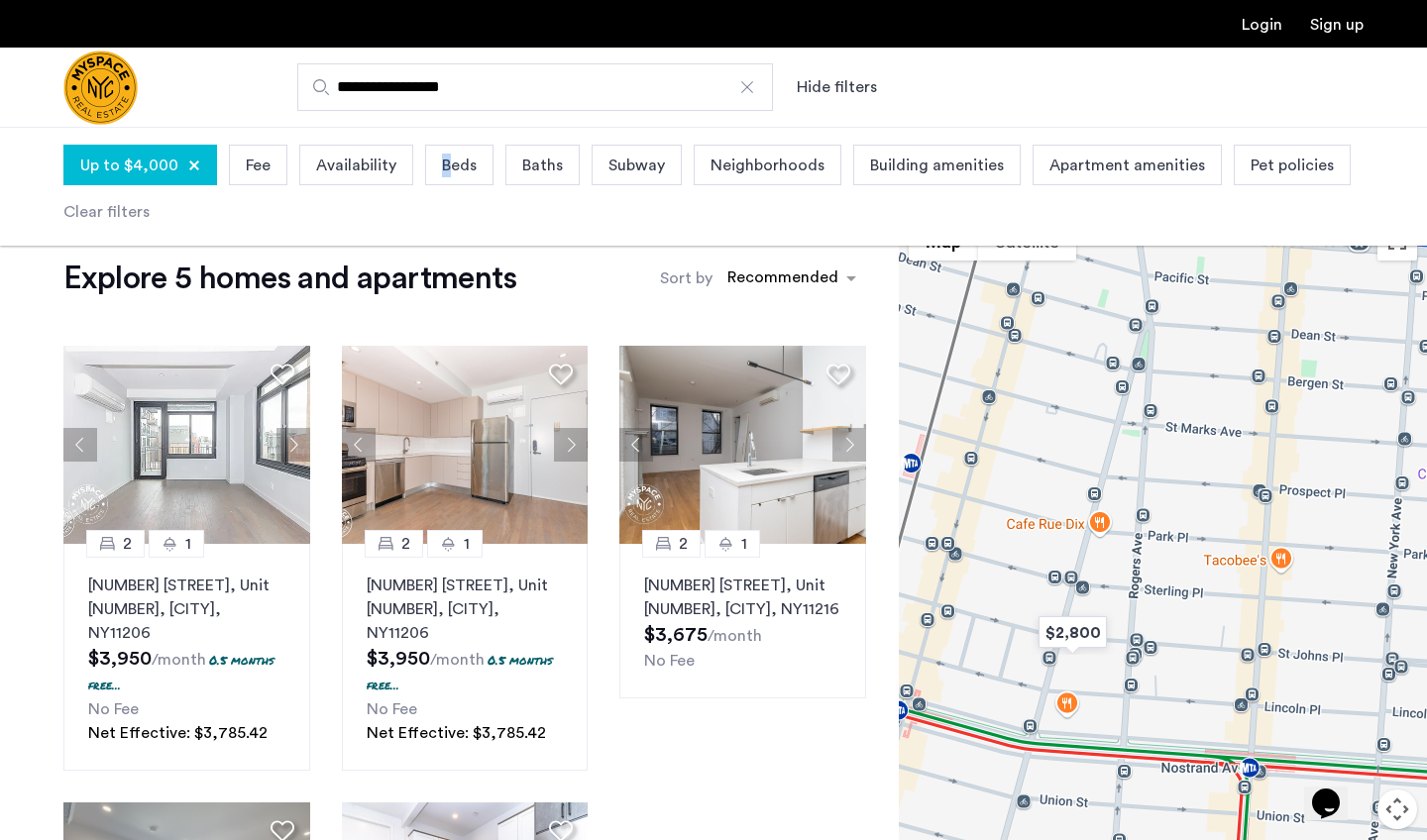 click on "Beds" at bounding box center [459, 165] 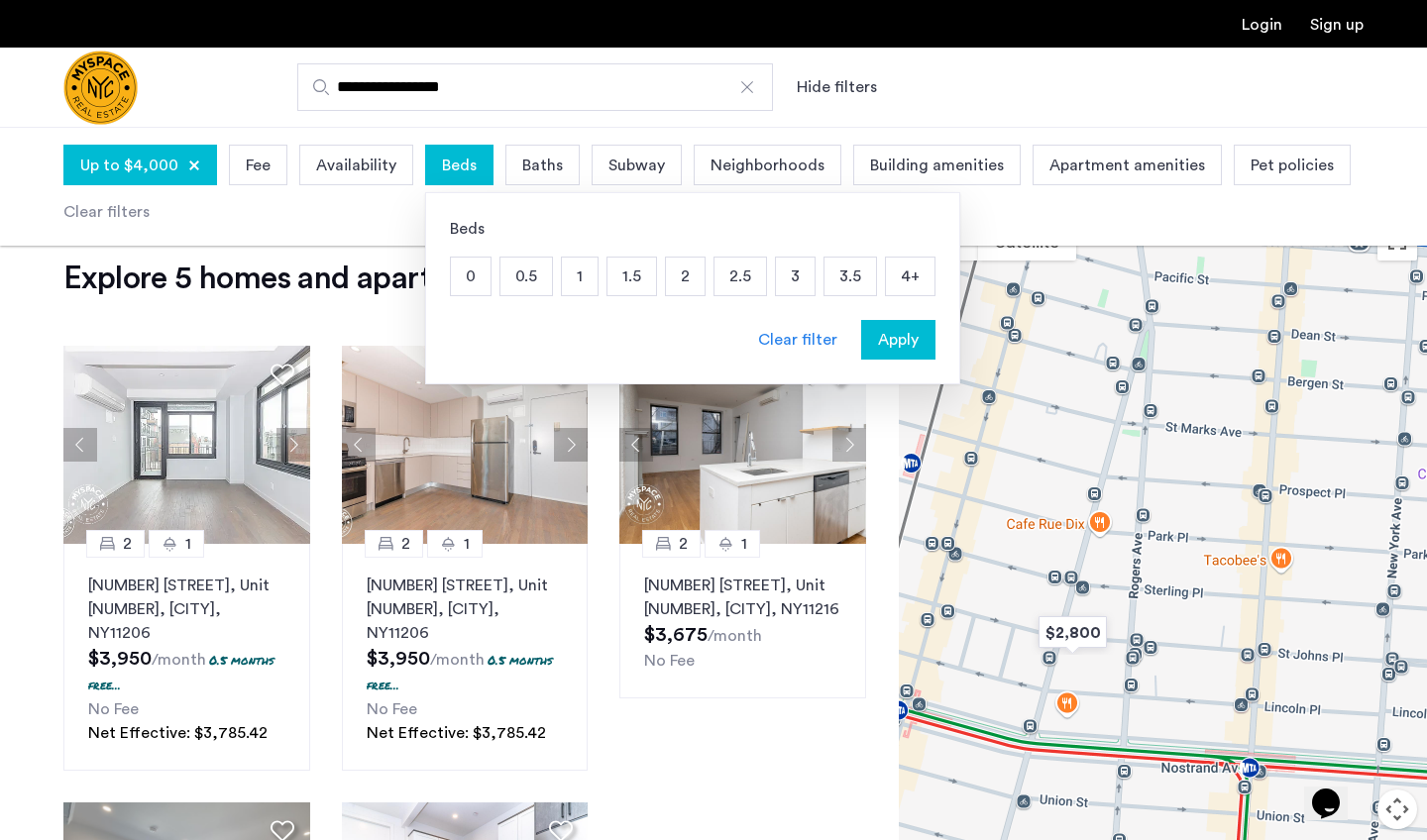 click on "3" at bounding box center (795, 276) 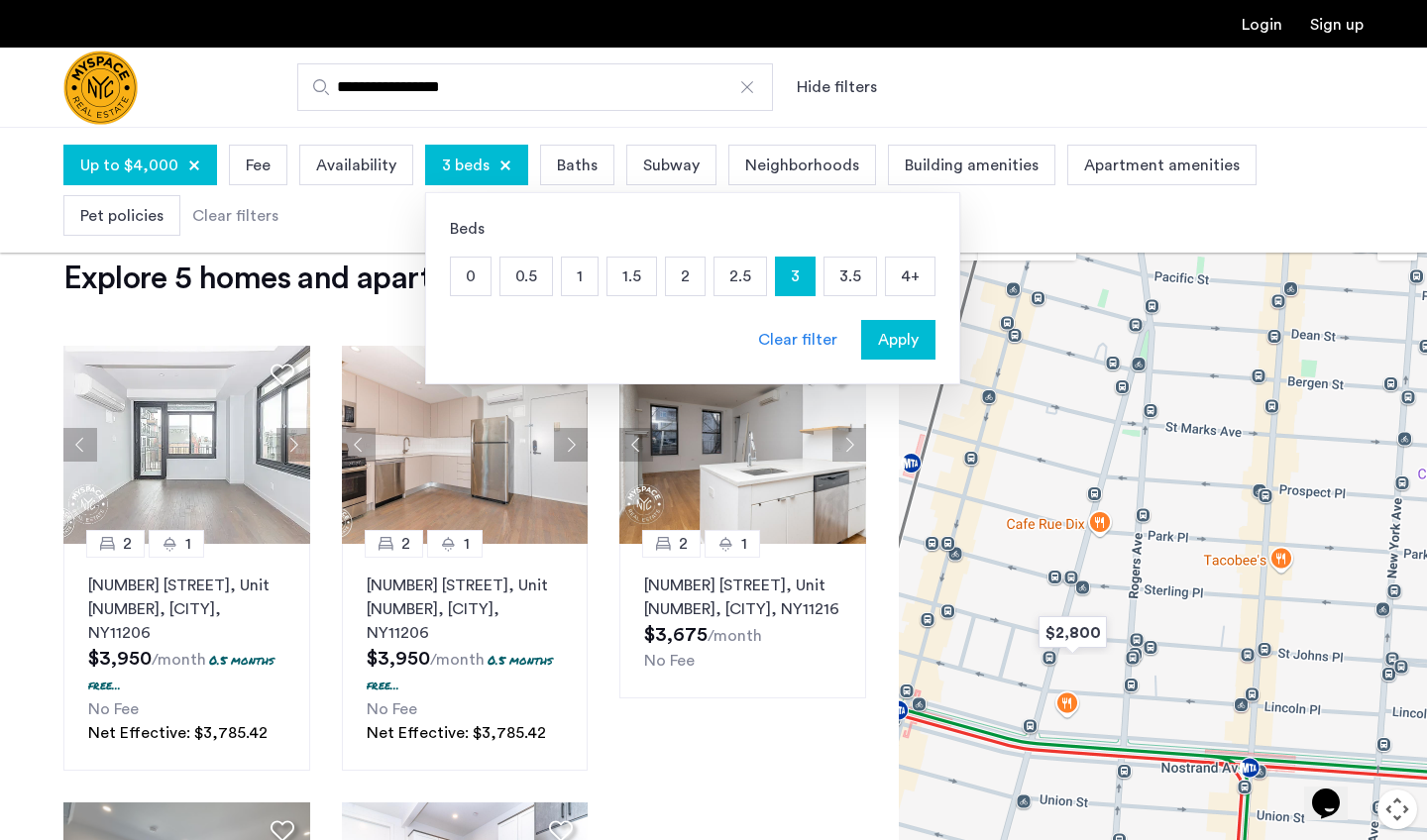 click on "Apply" at bounding box center [898, 340] 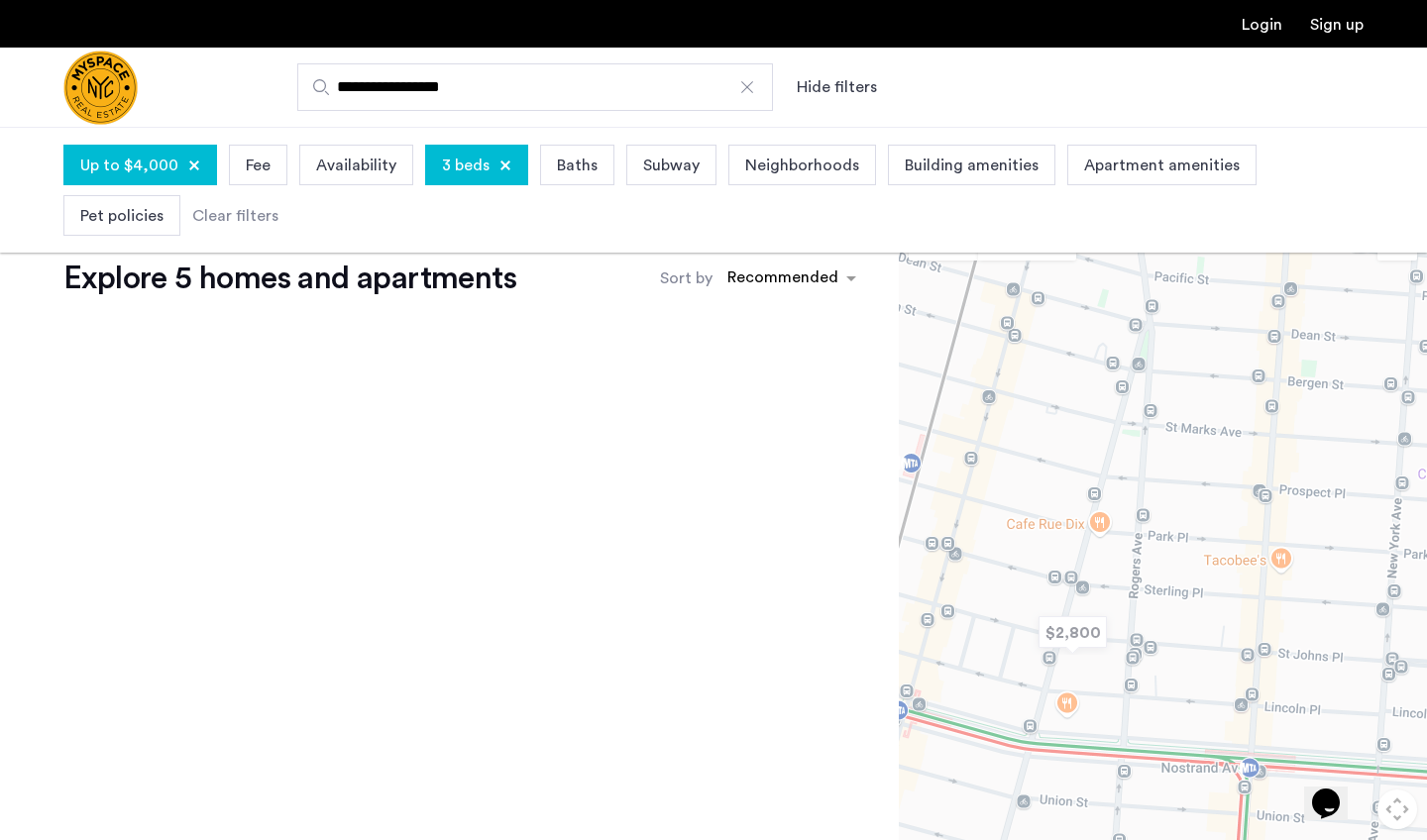 scroll, scrollTop: 0, scrollLeft: 0, axis: both 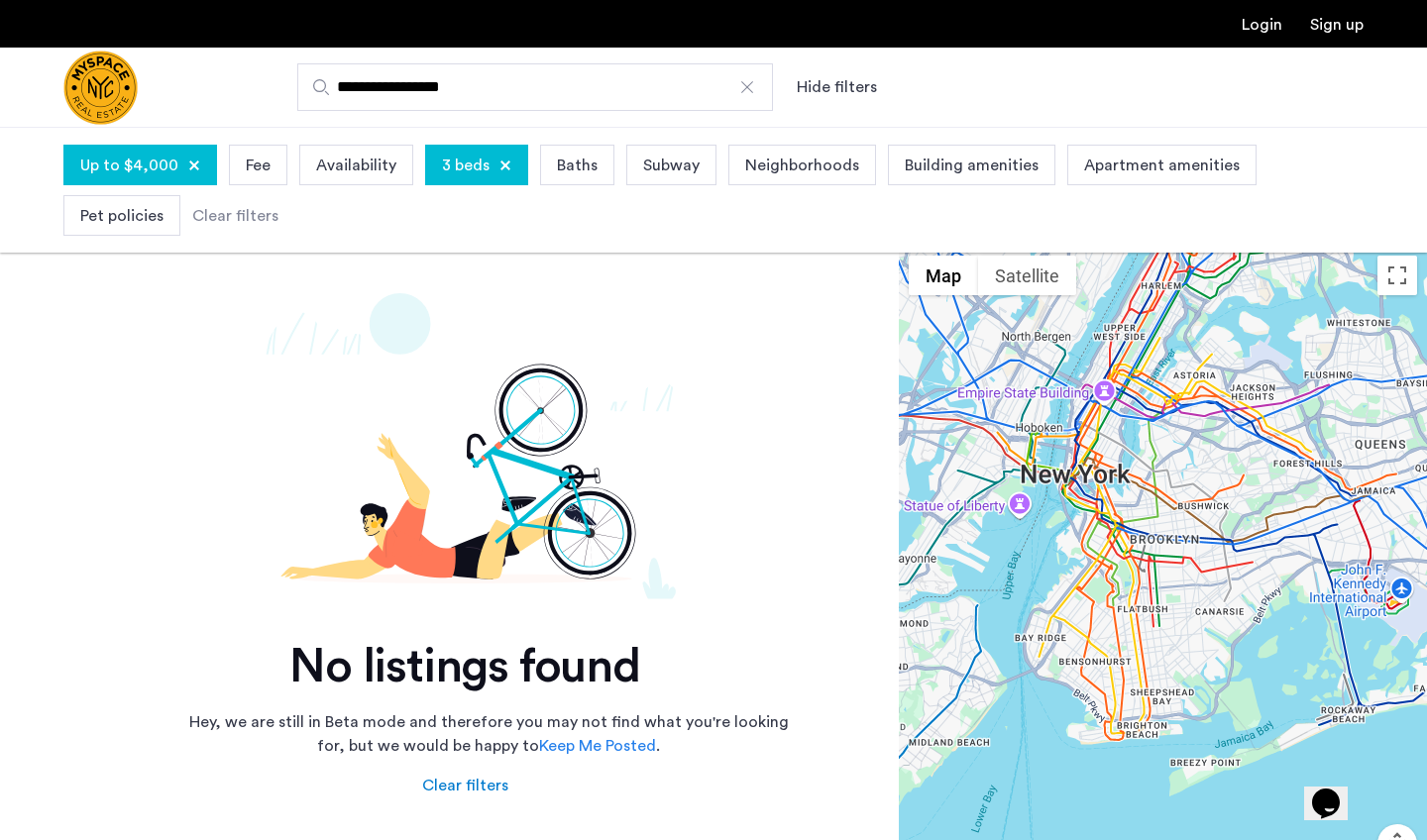 click on "3 beds" at bounding box center (477, 164) 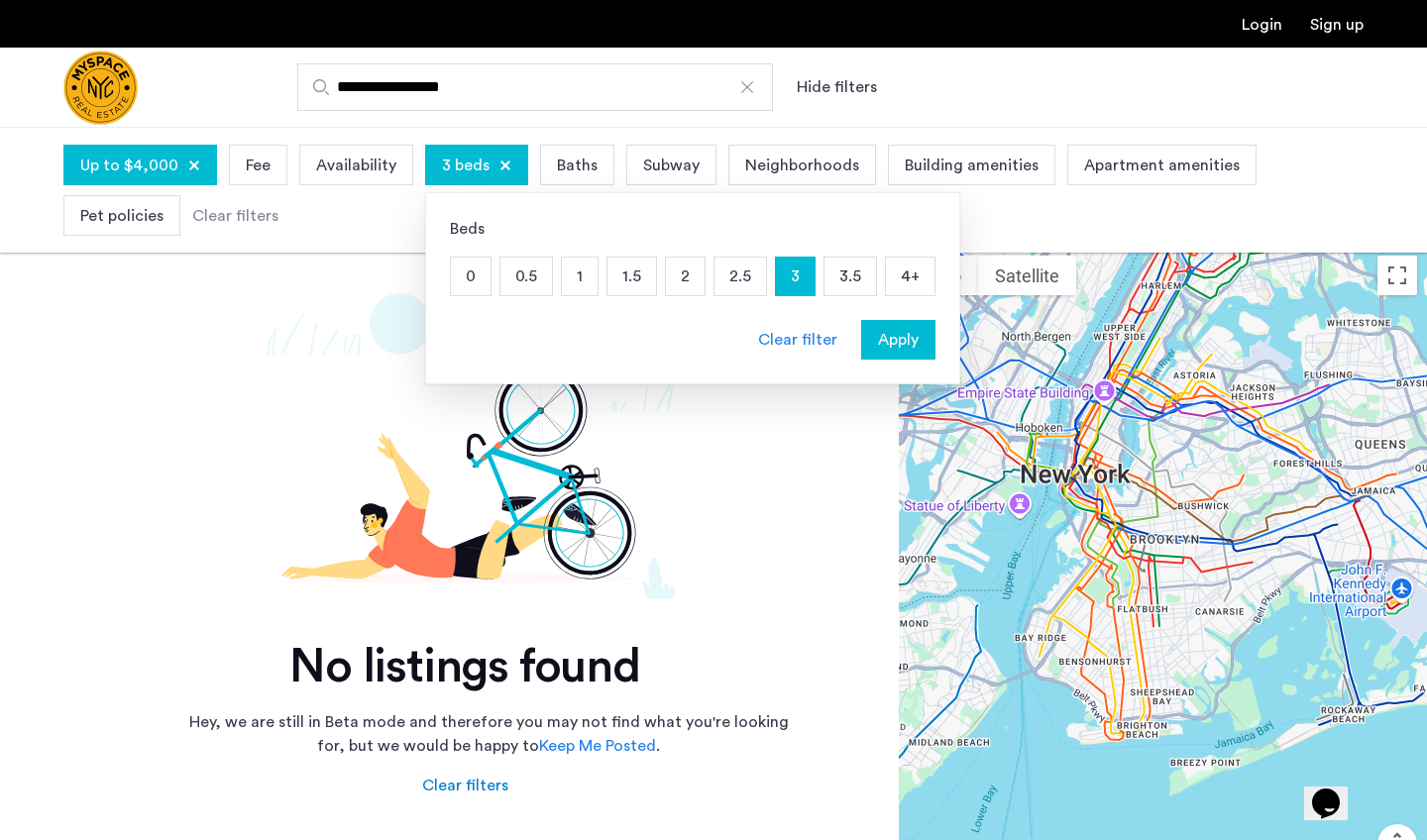 click on "4+" at bounding box center [910, 276] 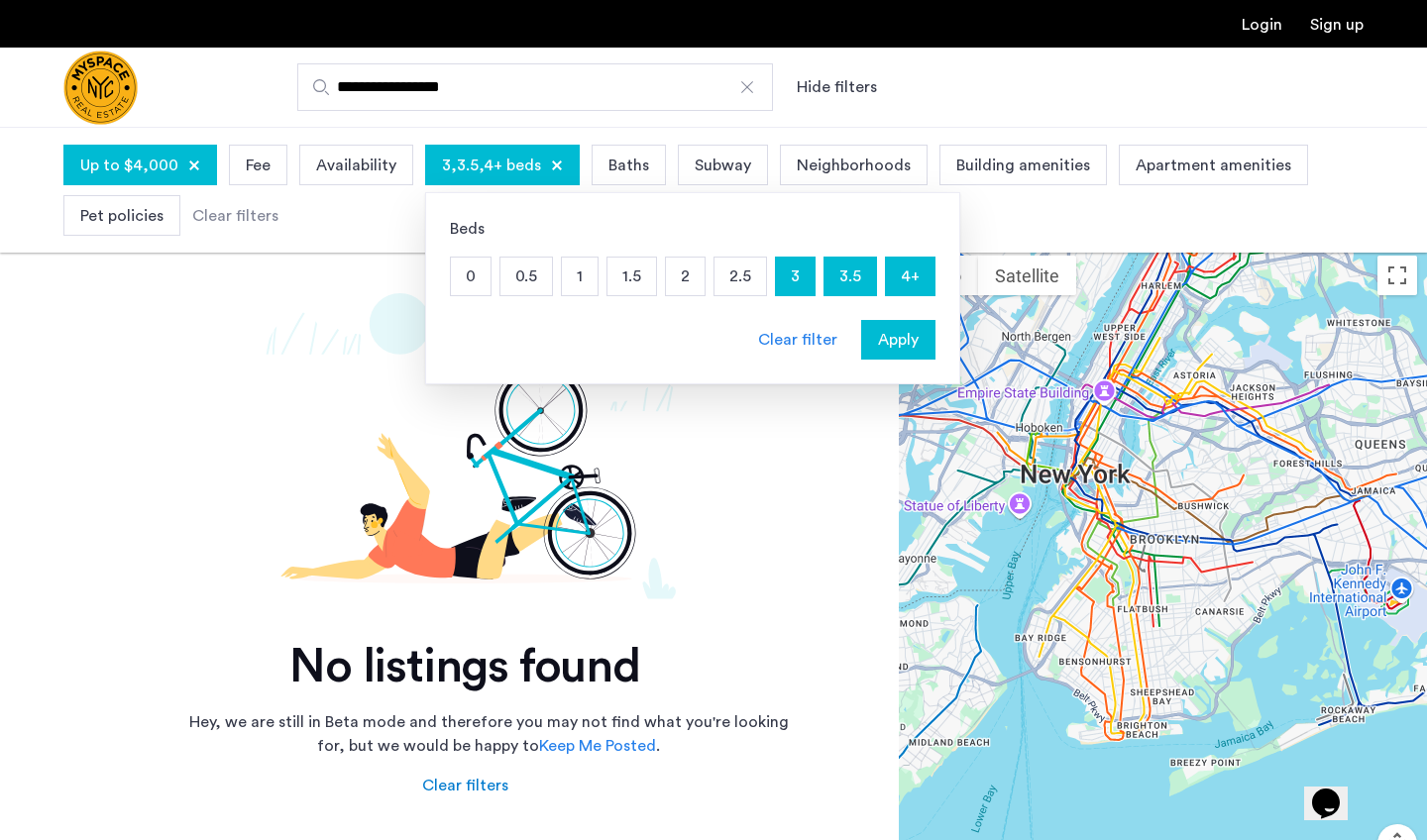 click on "4+" at bounding box center [910, 276] 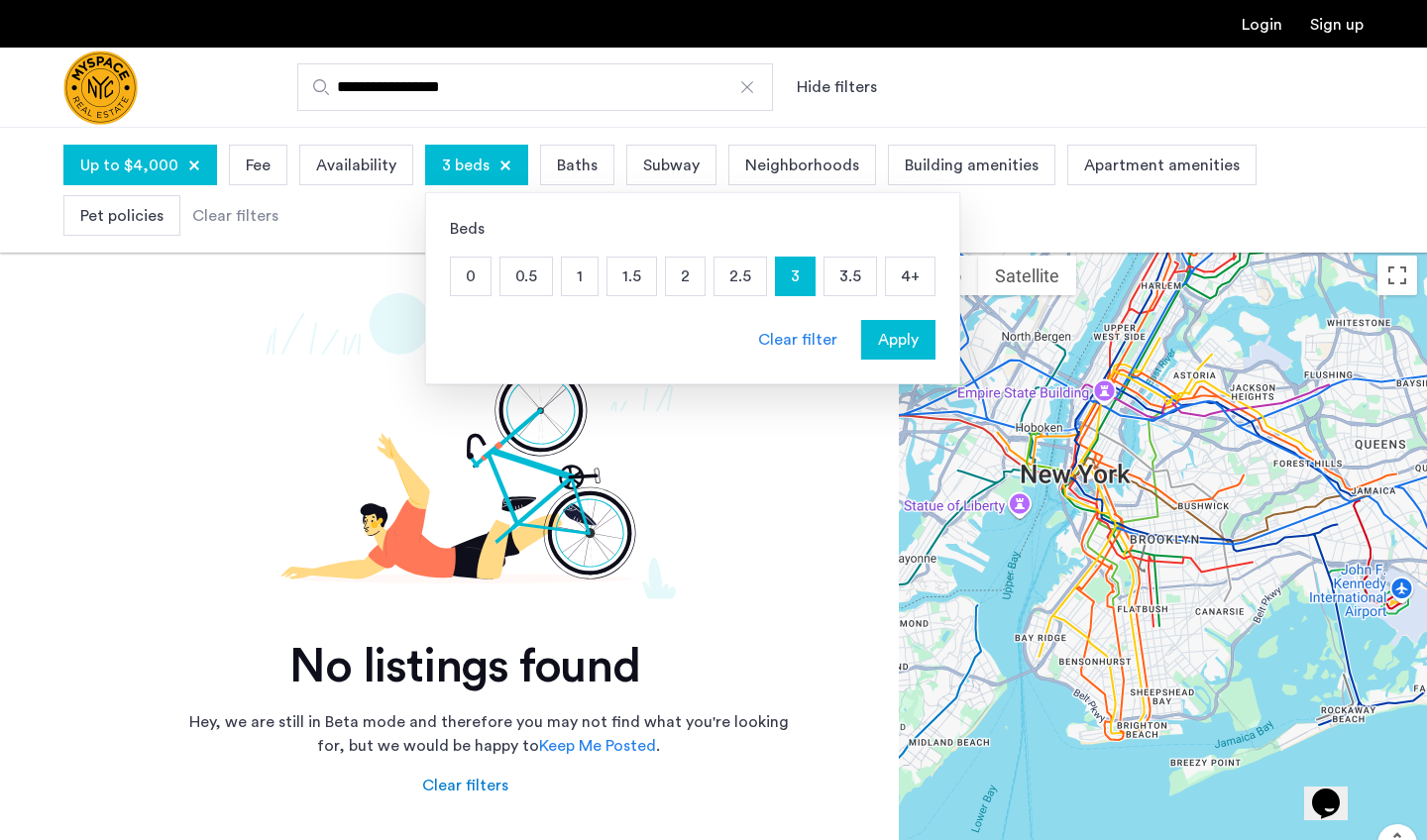 click on "4+" at bounding box center (910, 276) 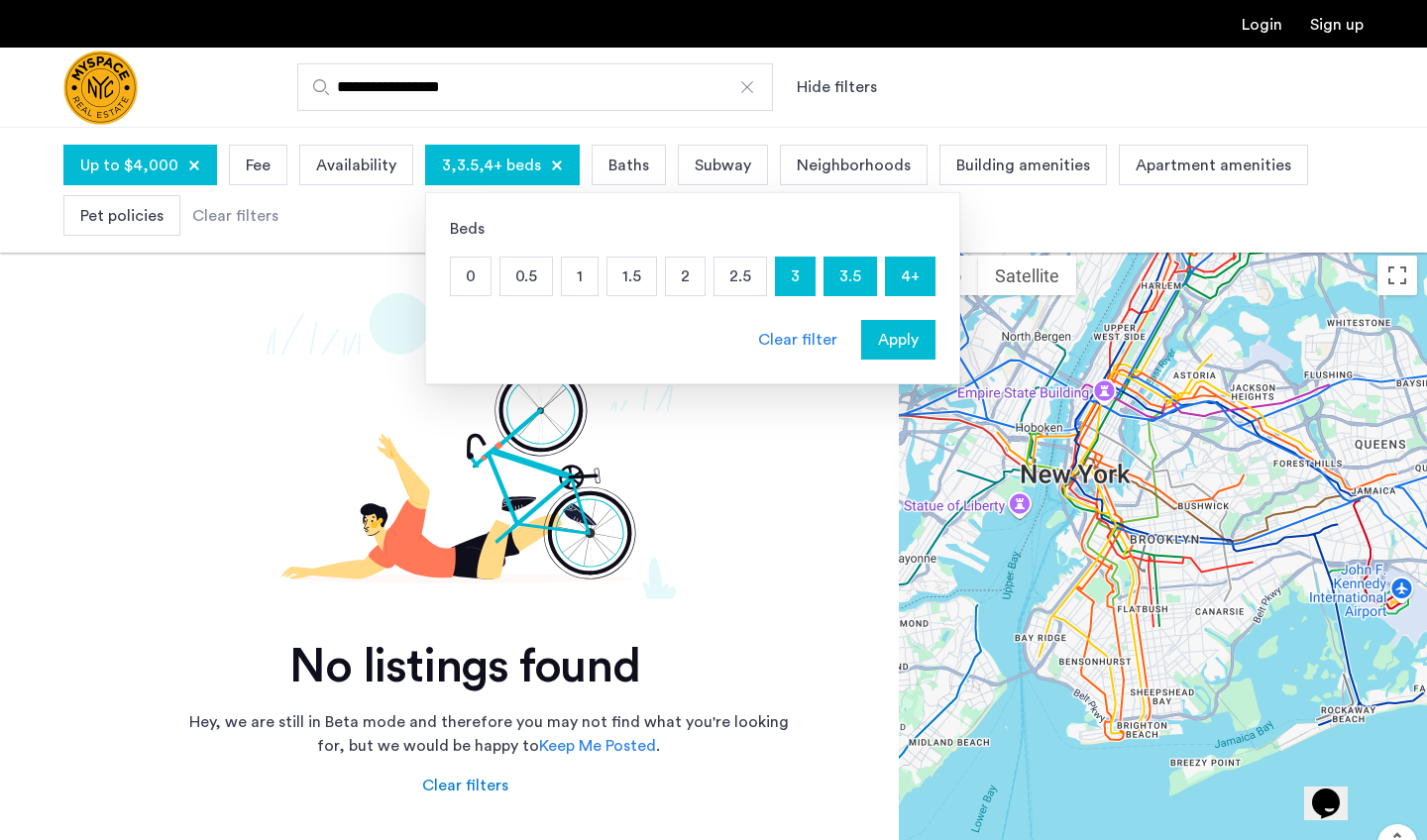 click on "Apply" at bounding box center [898, 340] 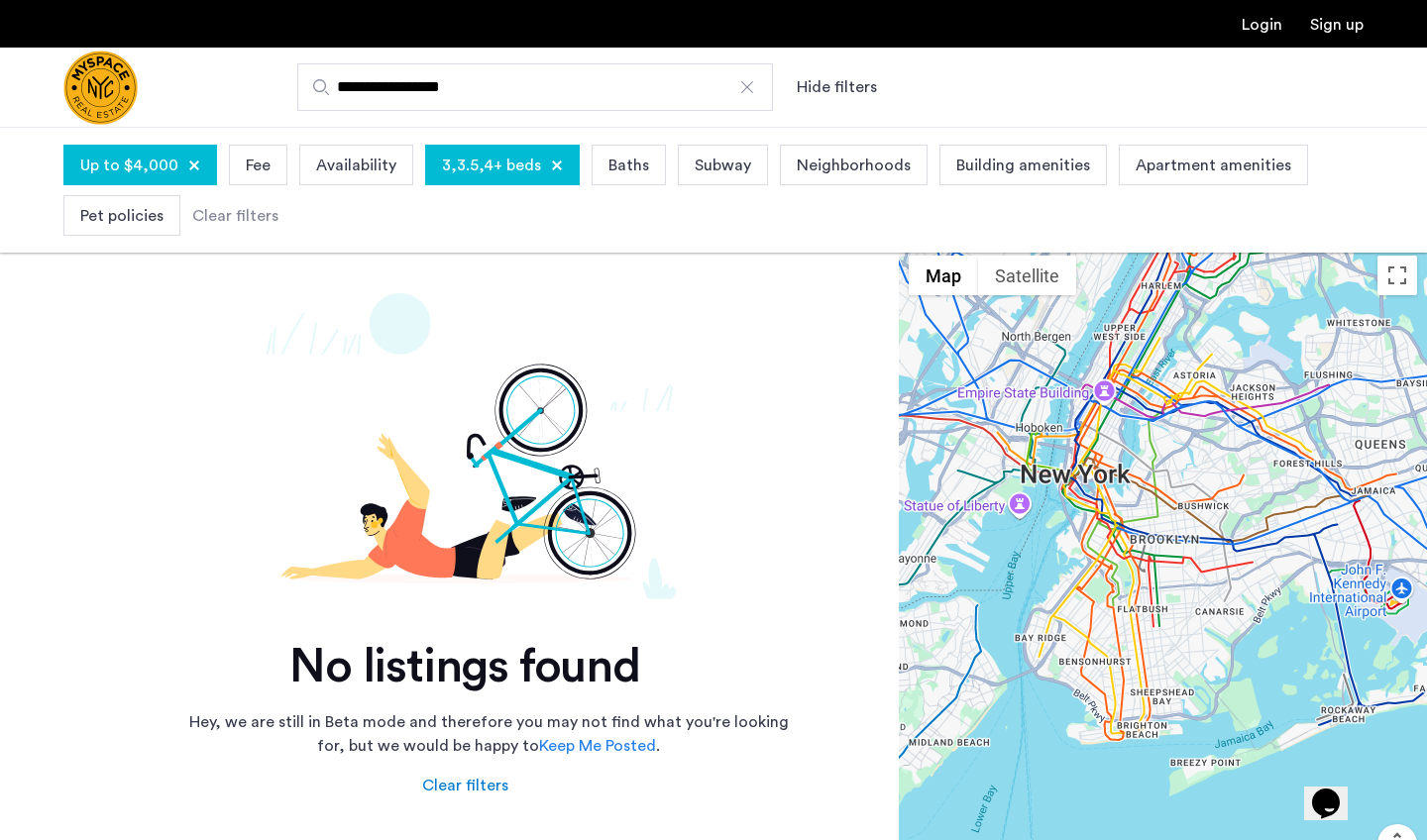 click at bounding box center (194, 165) 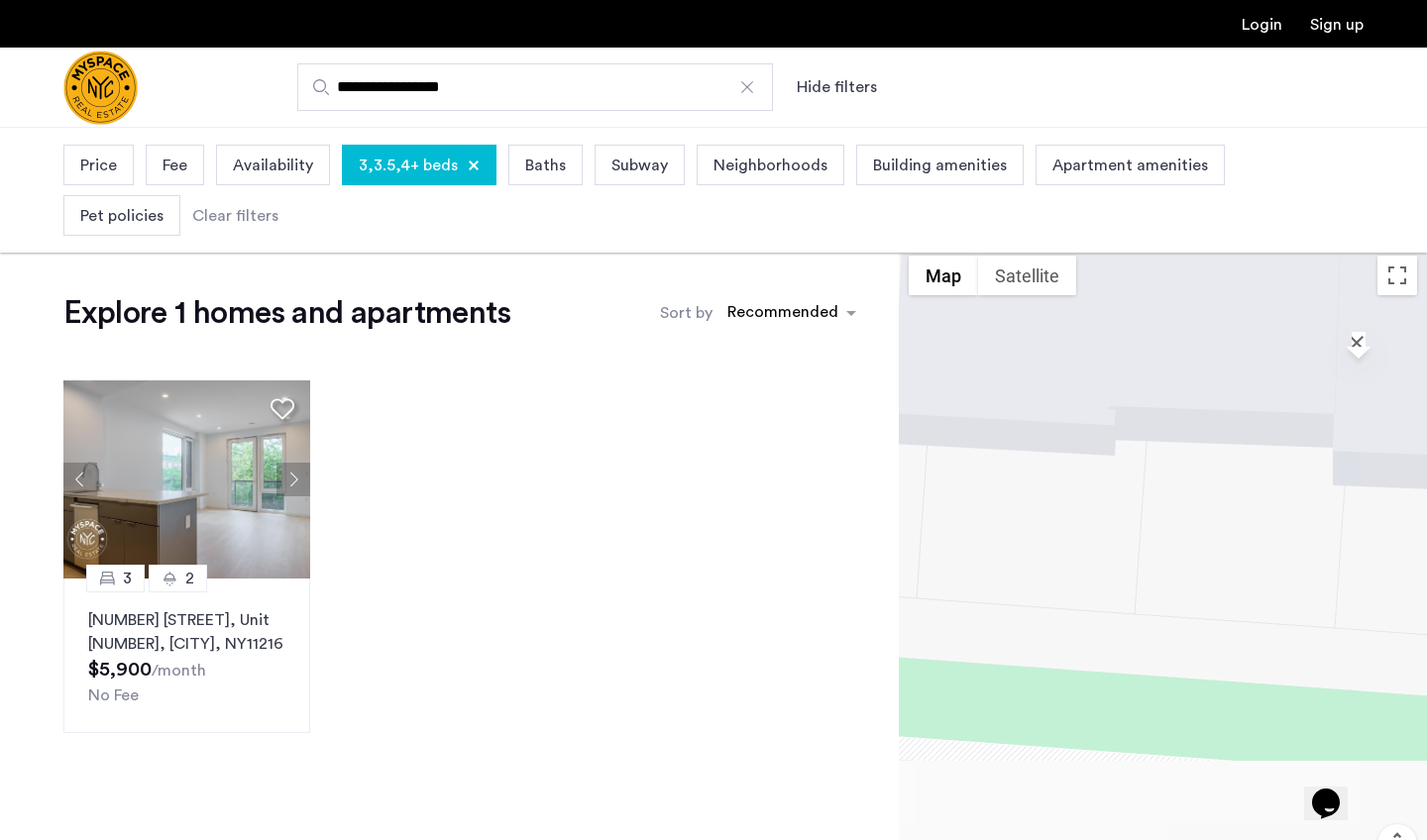 click on "Price" at bounding box center [98, 165] 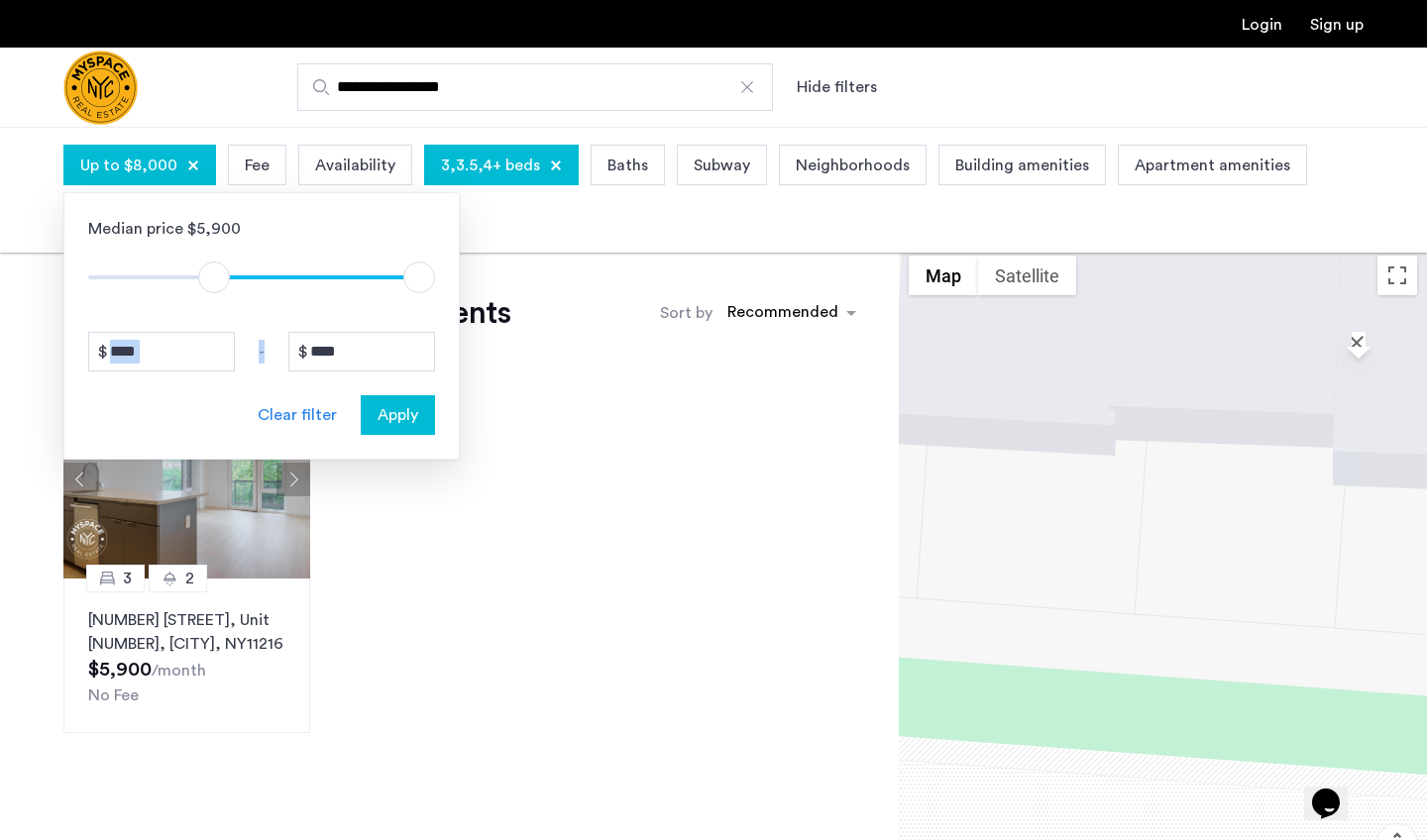 type on "*" 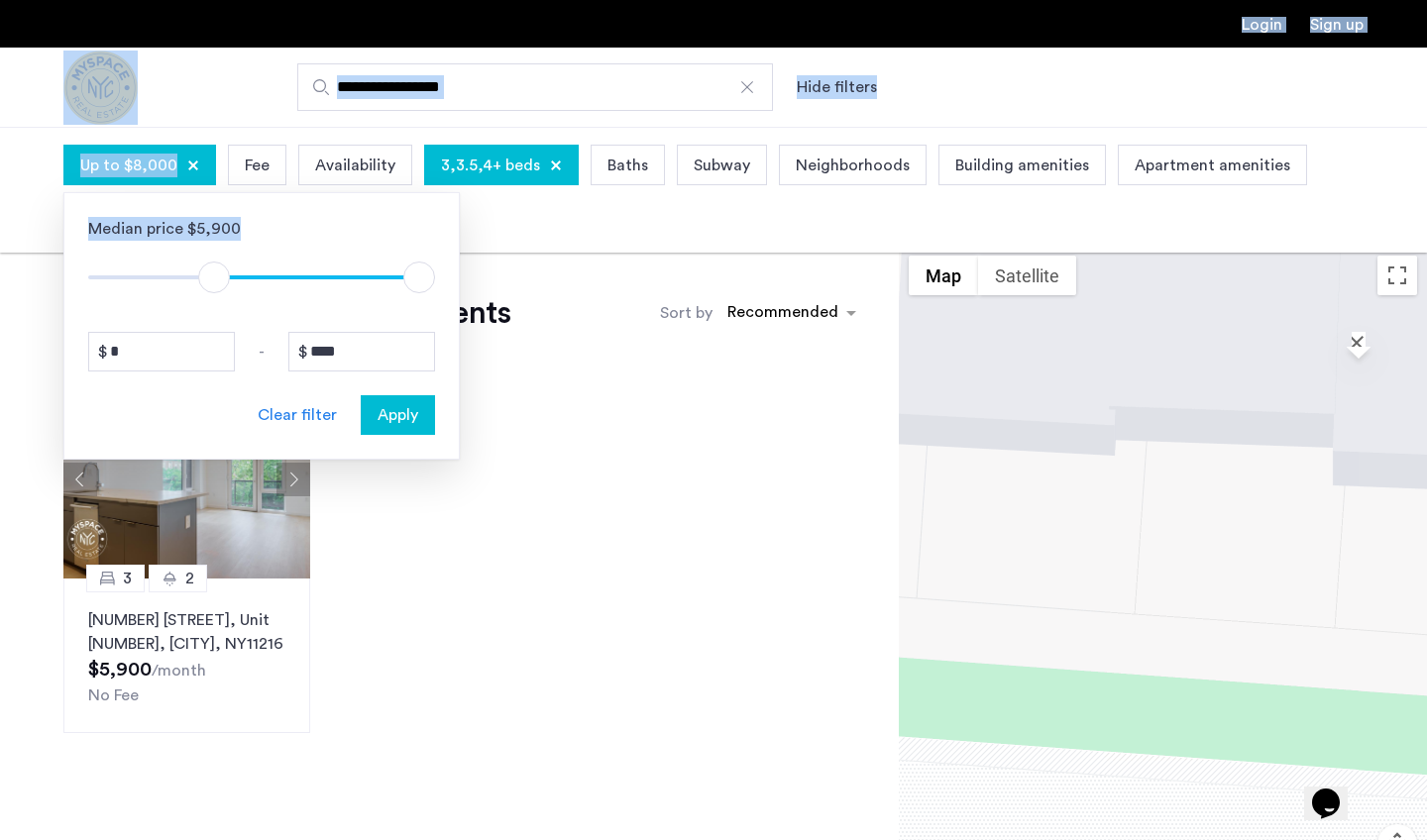 drag, startPoint x: 101, startPoint y: 282, endPoint x: 0, endPoint y: 290, distance: 101.31634 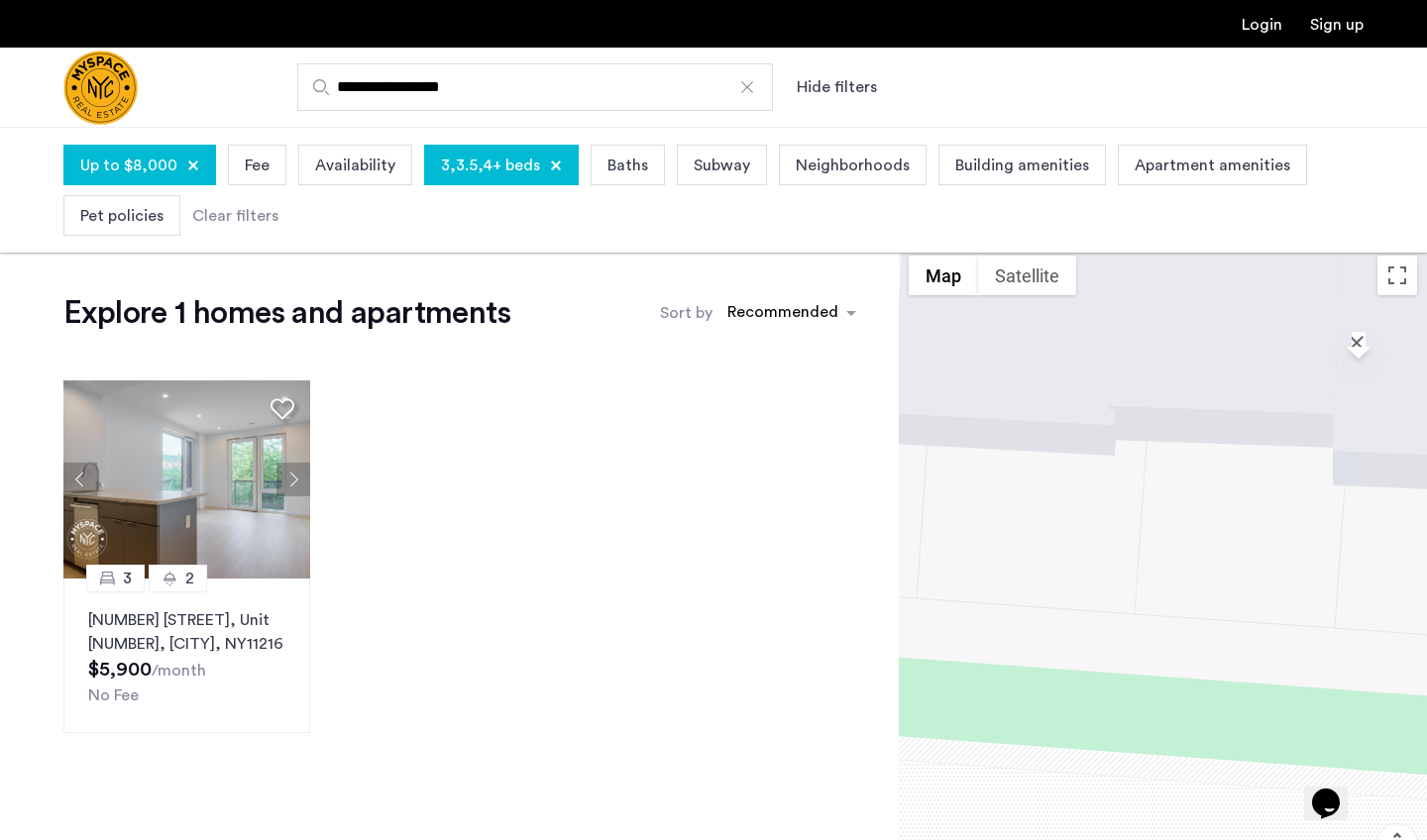 click on "3 2 [NUMBER] [STREET], Unit [NUMBER], [CITY] , [STATE] [POSTAL_CODE] $5,900 /month No Fee" 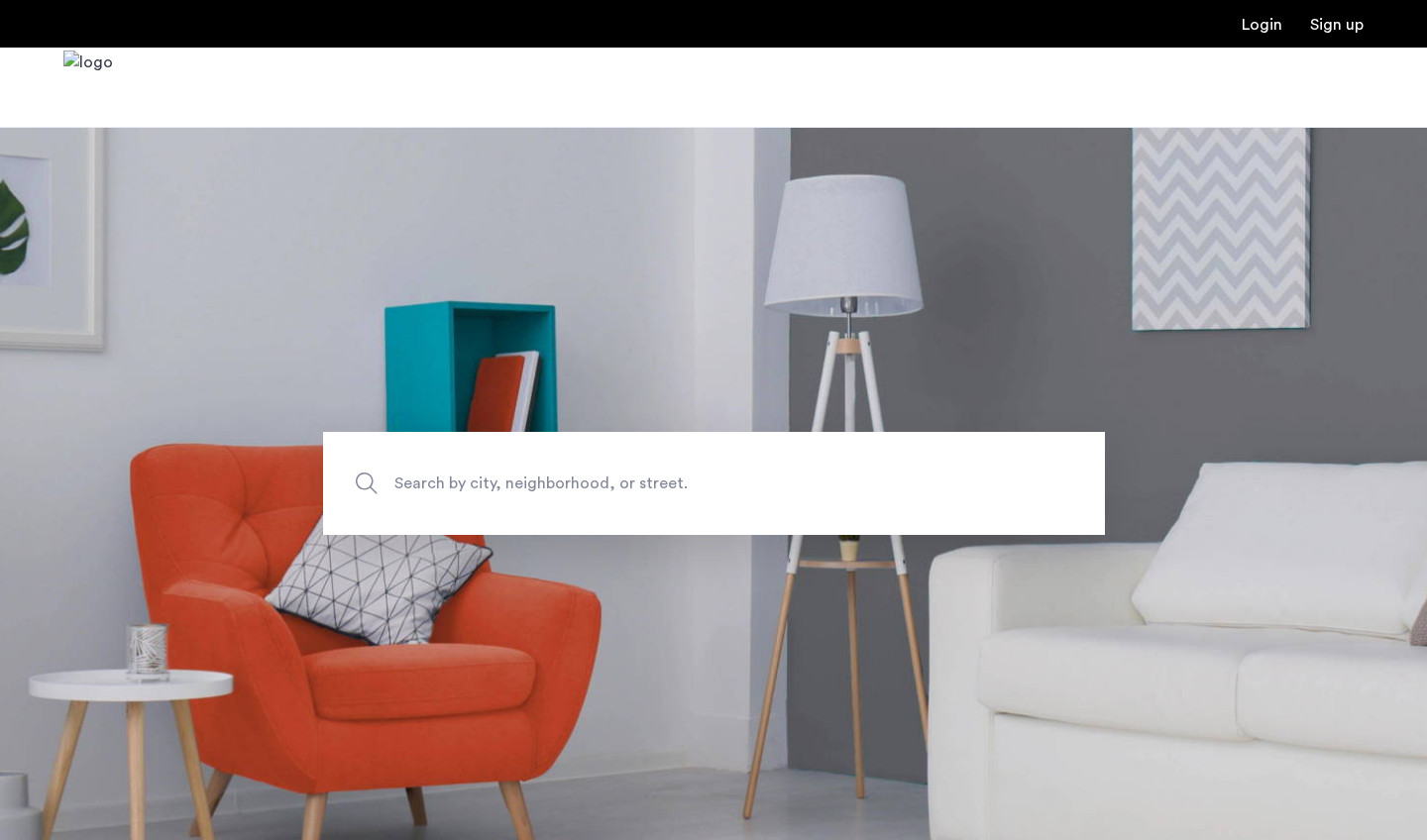 scroll, scrollTop: 0, scrollLeft: 0, axis: both 